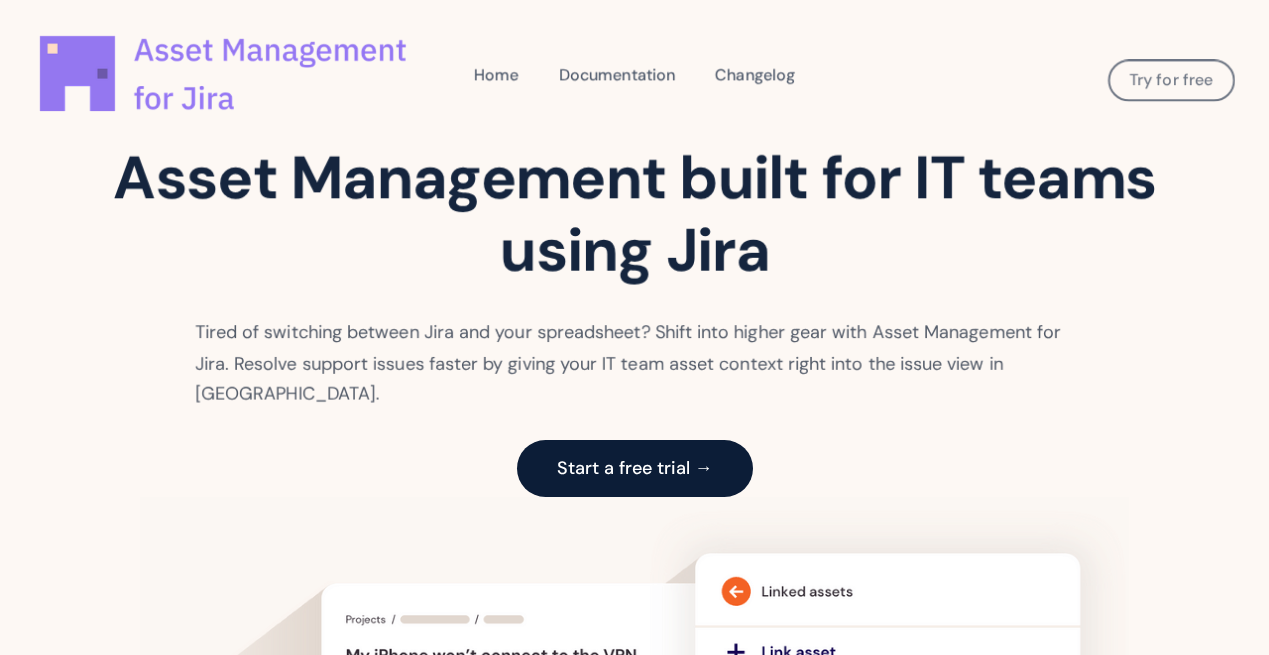 scroll, scrollTop: 0, scrollLeft: 0, axis: both 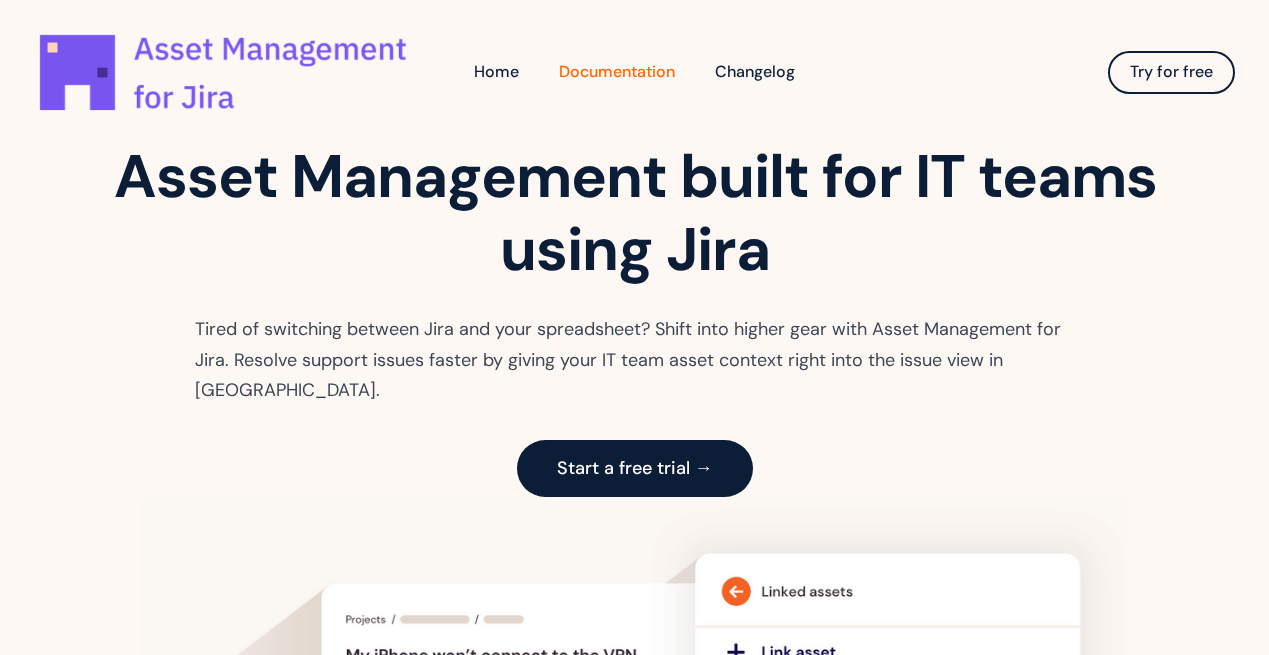 click on "Documentation" at bounding box center (617, 72) 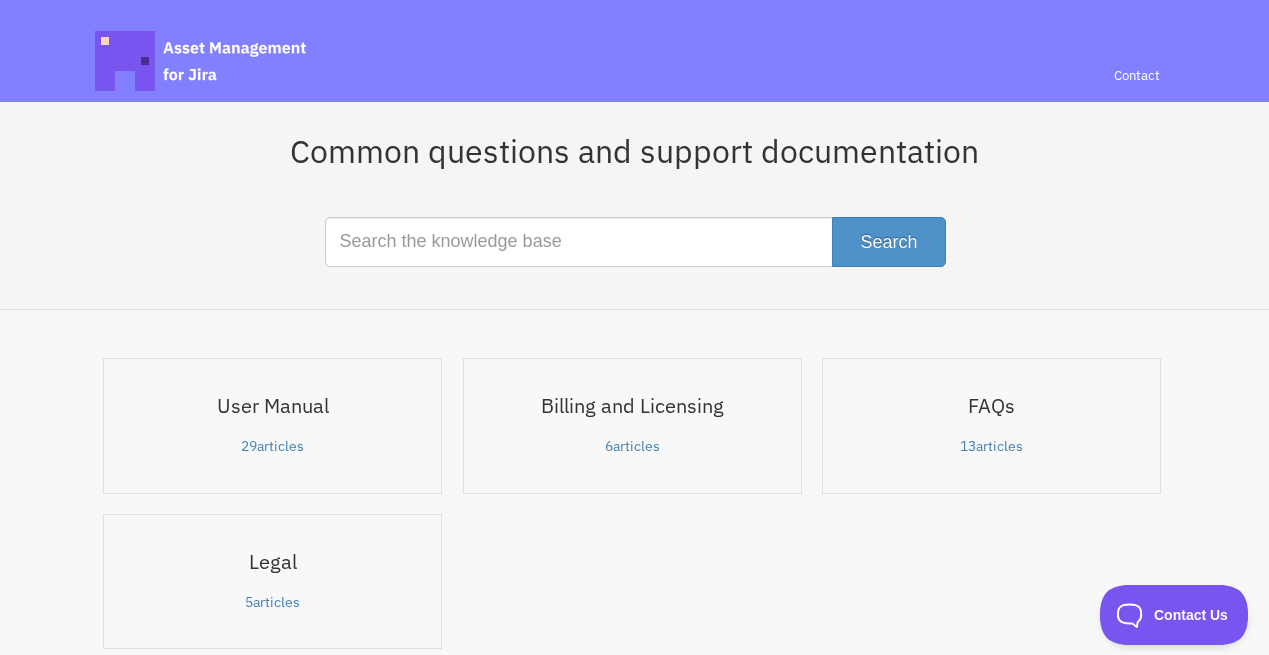 scroll, scrollTop: 0, scrollLeft: 0, axis: both 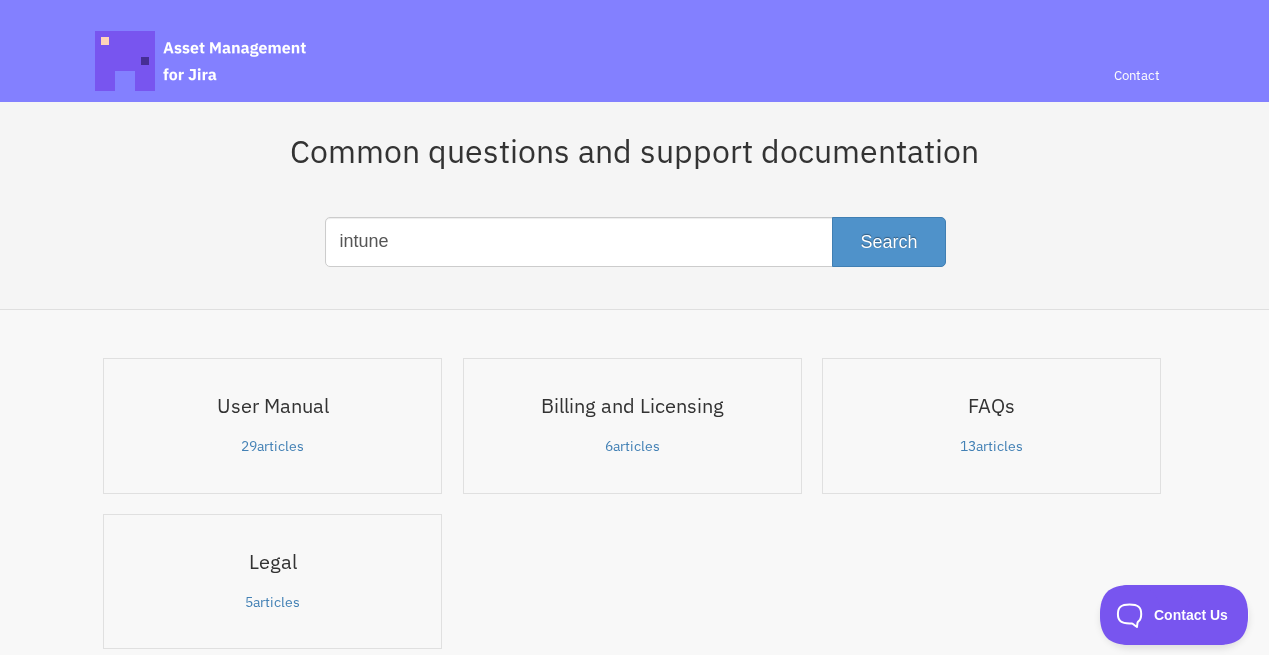 type on "intune" 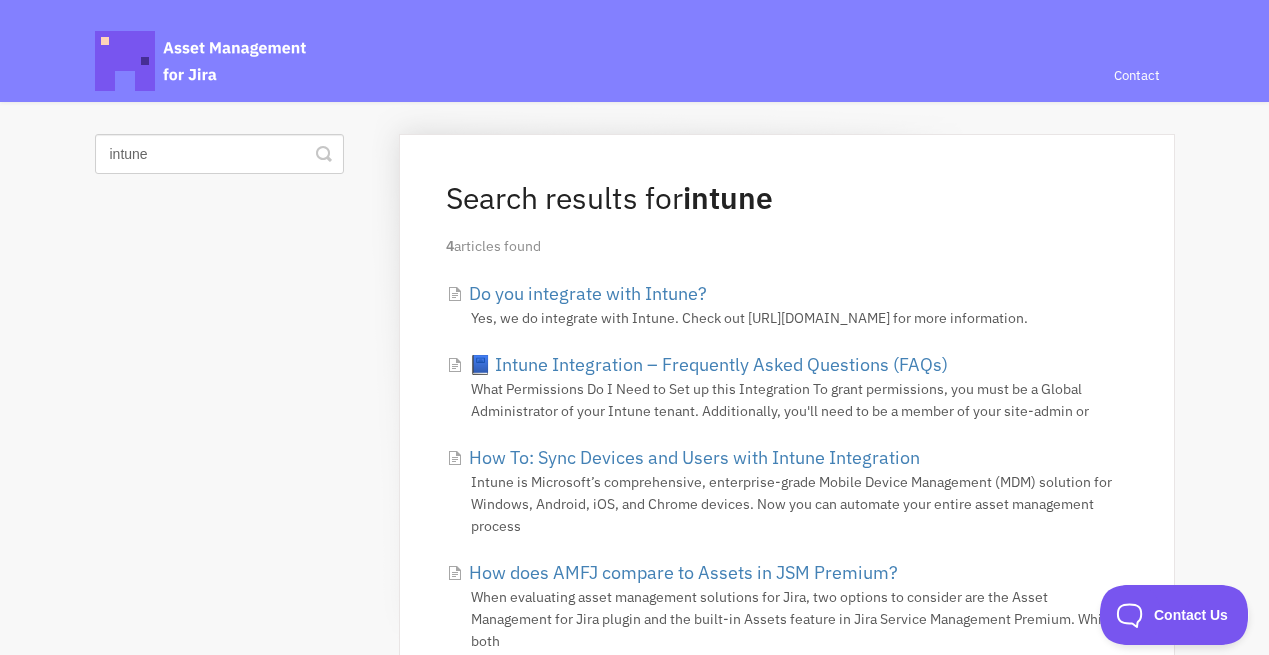 scroll, scrollTop: 0, scrollLeft: 0, axis: both 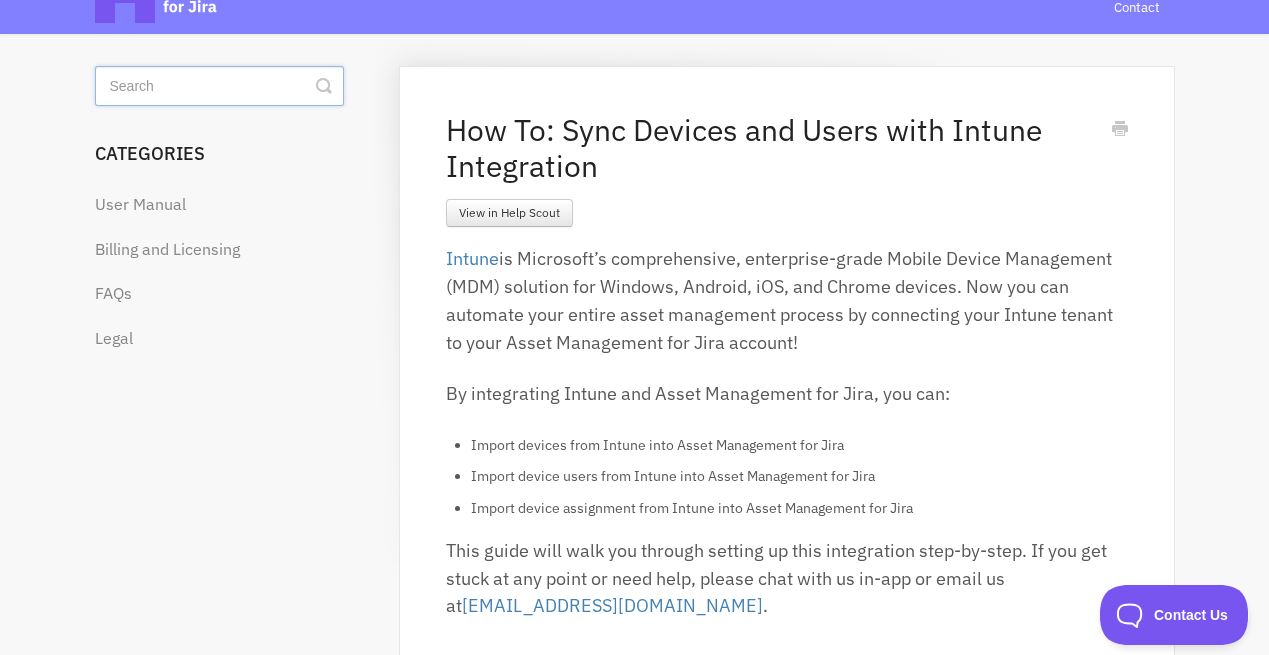 click at bounding box center (219, 86) 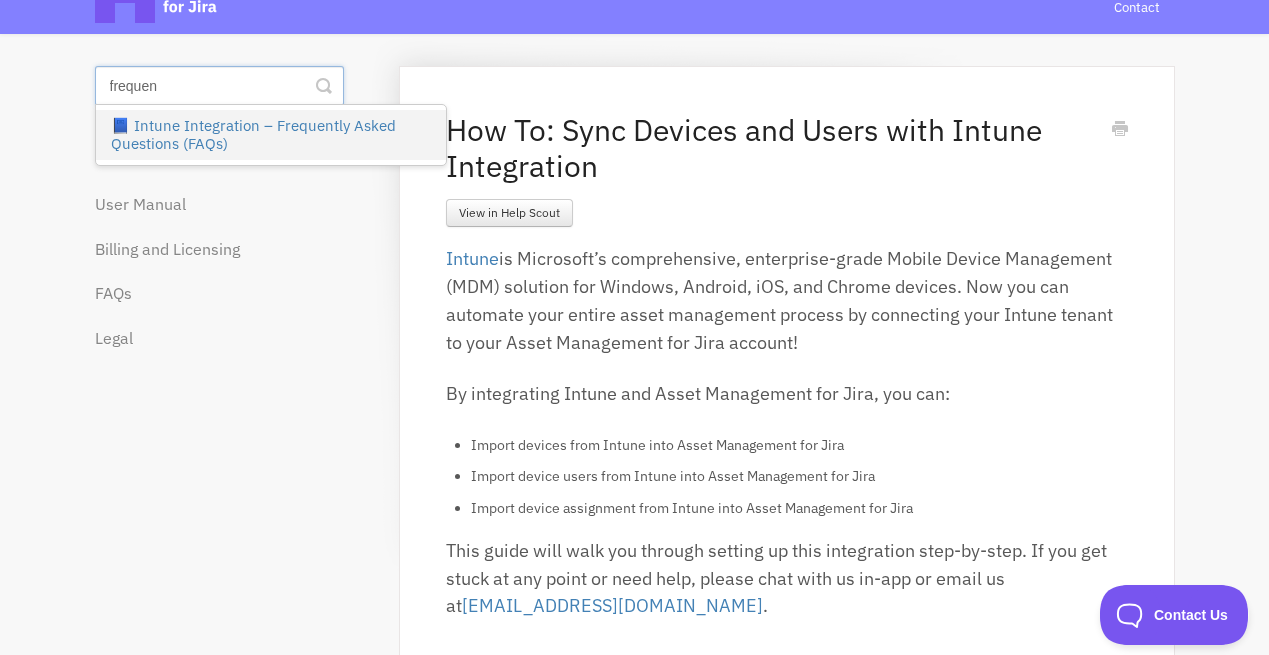 type on "frequen" 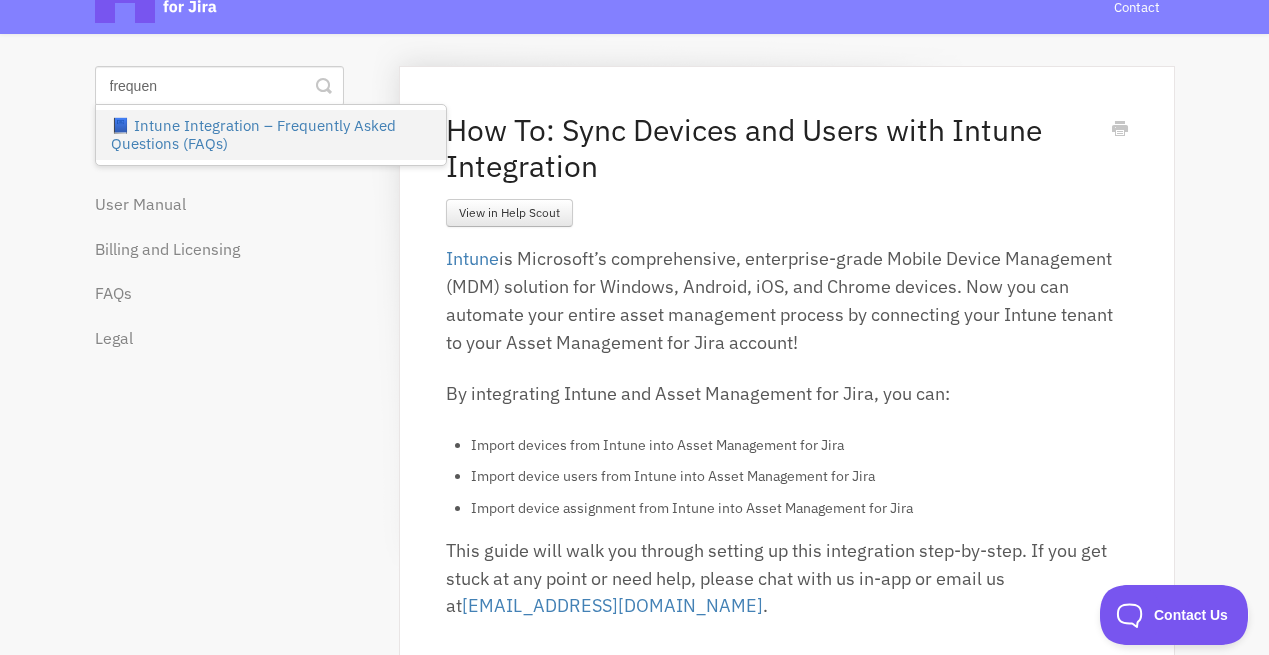 click on "📘 Intune Integration – Frequently Asked Questions (FAQs)" at bounding box center (271, 135) 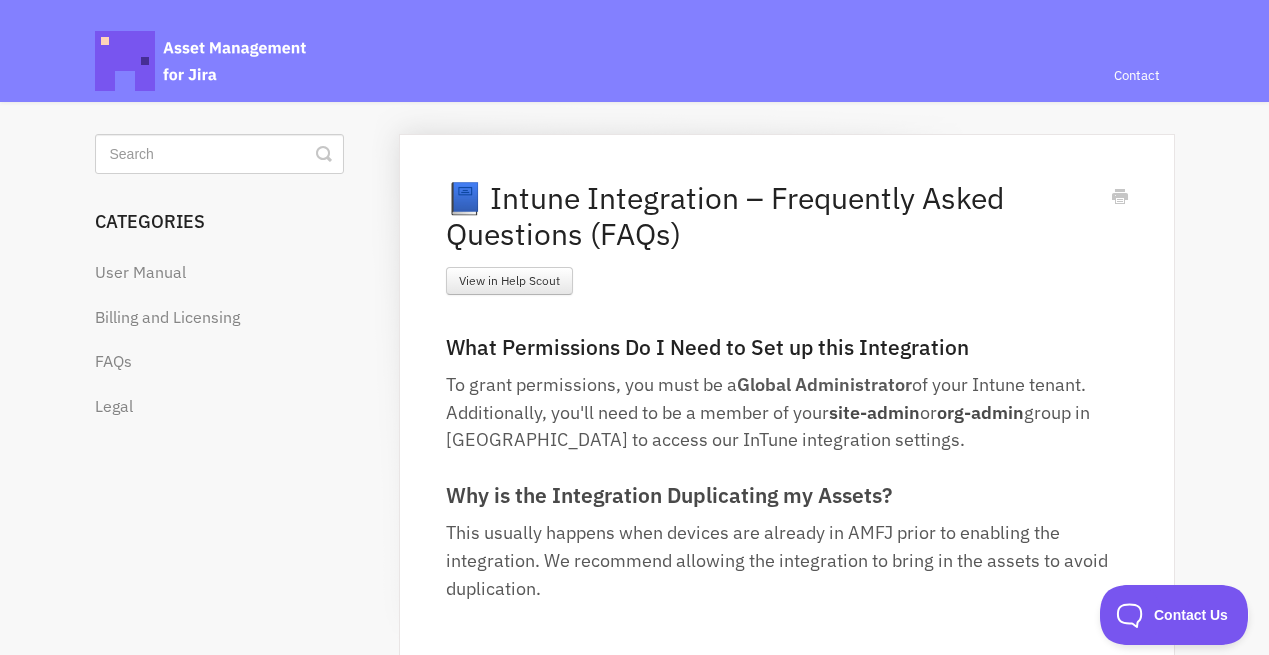 scroll, scrollTop: 0, scrollLeft: 0, axis: both 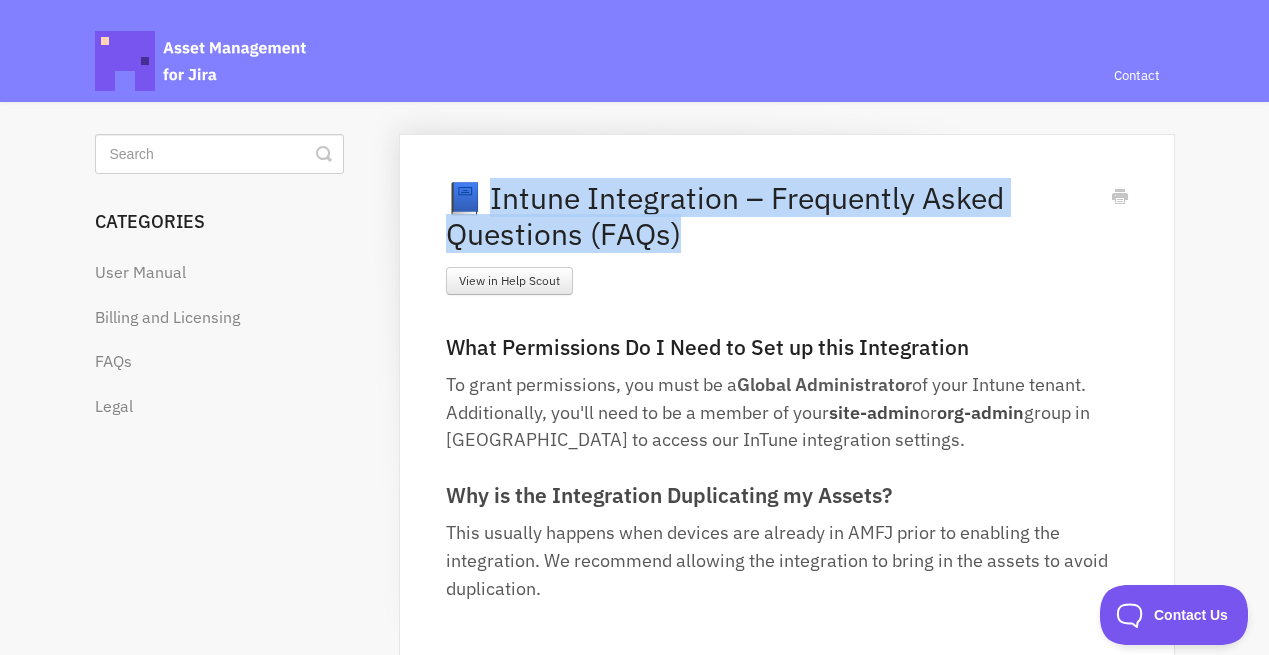 drag, startPoint x: 487, startPoint y: 195, endPoint x: 708, endPoint y: 251, distance: 227.98465 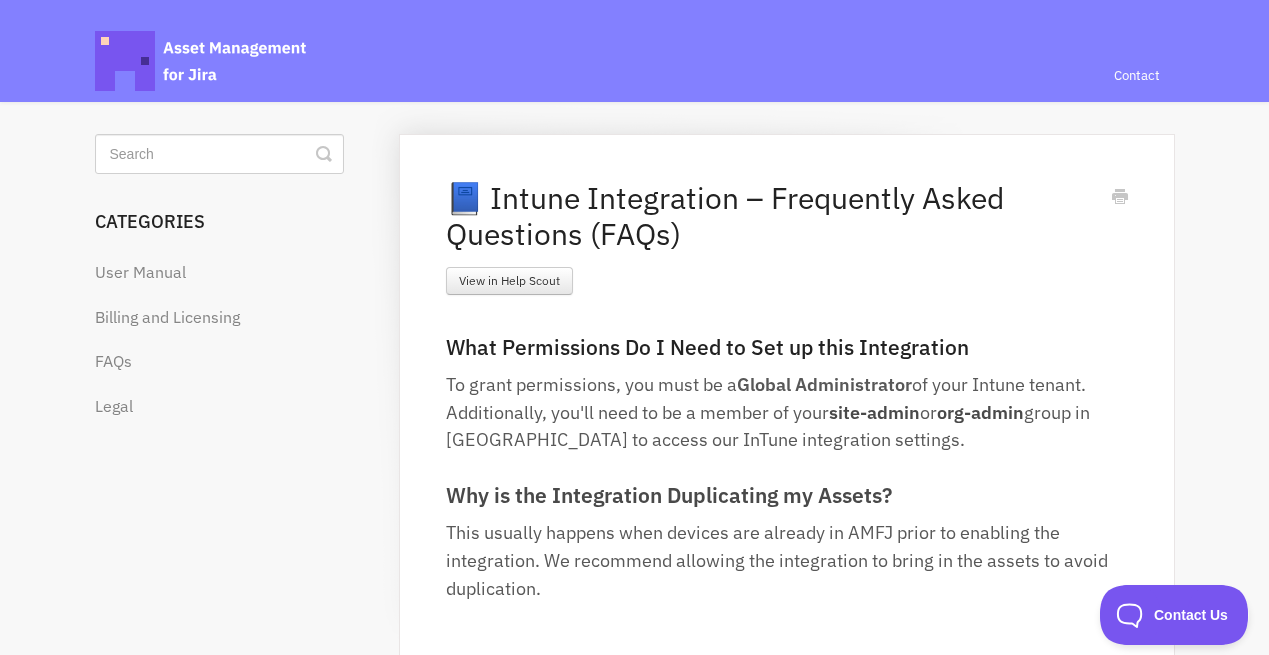 click on "What Permissions Do I Need to Set up this Integration" at bounding box center (786, 347) 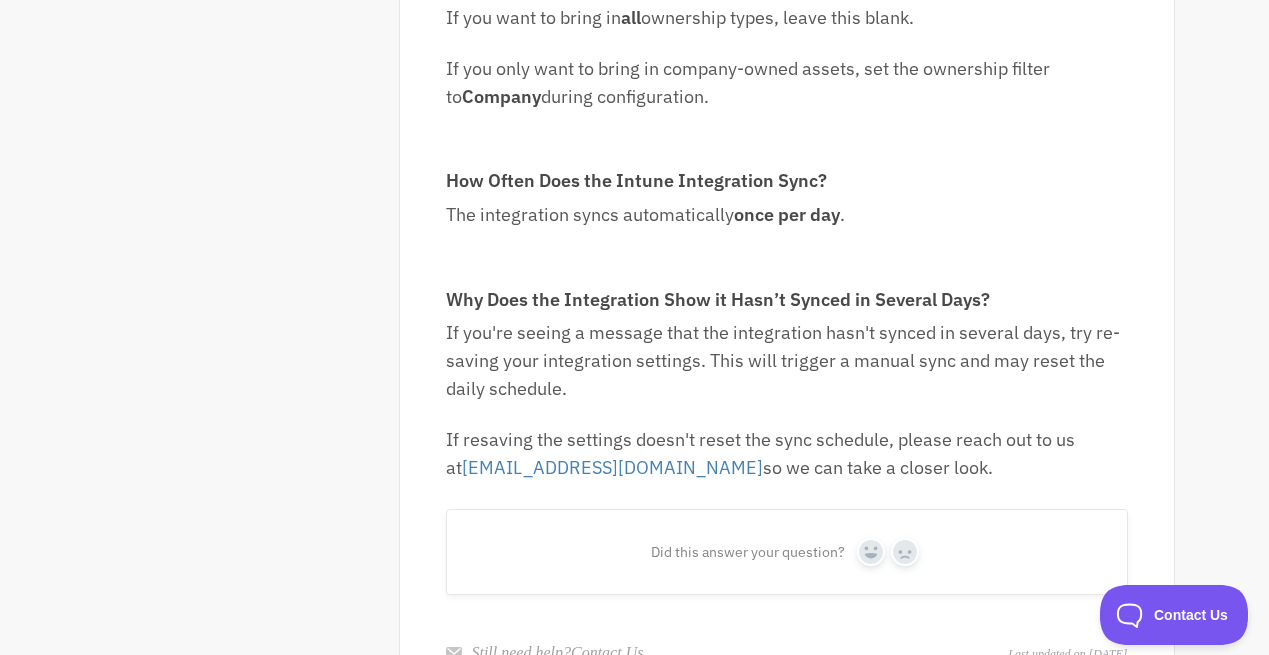 scroll, scrollTop: 1333, scrollLeft: 0, axis: vertical 